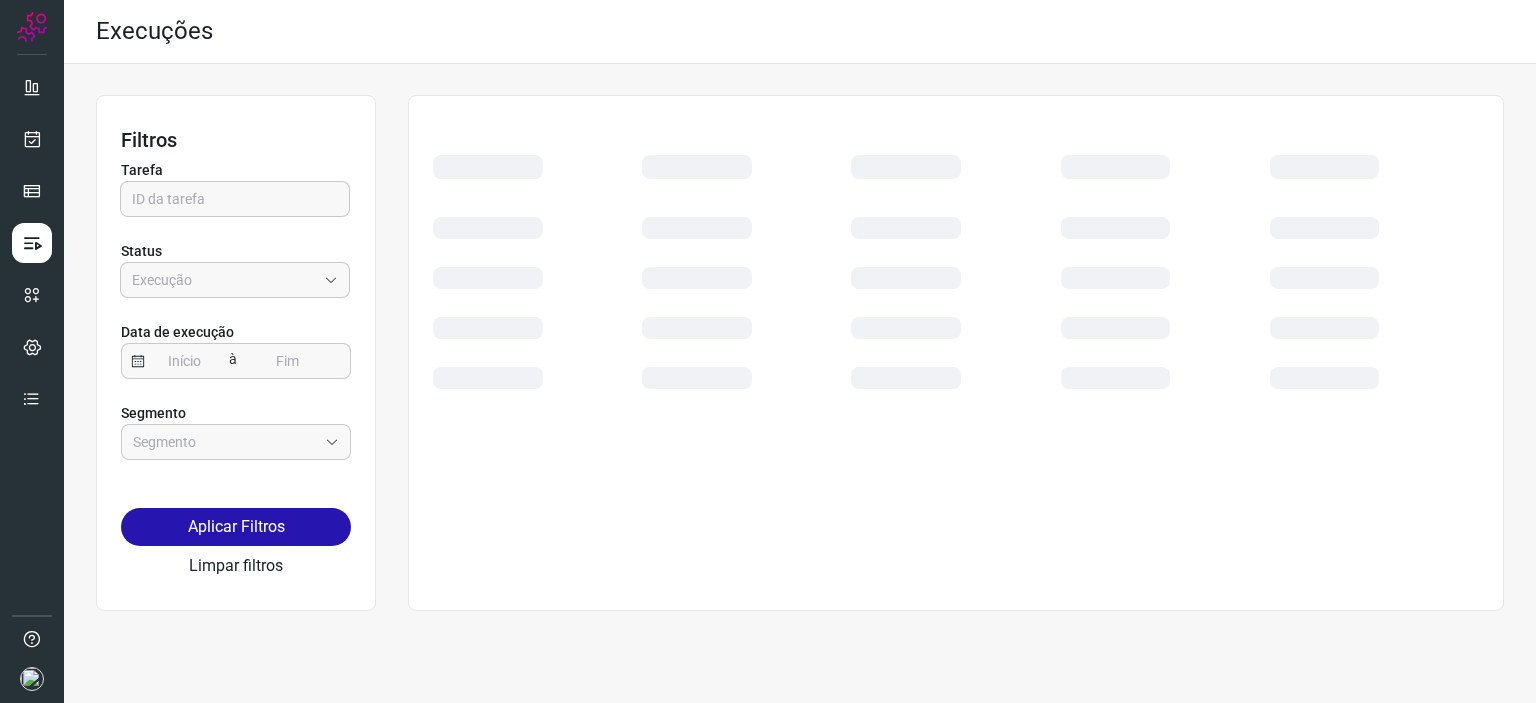 scroll, scrollTop: 0, scrollLeft: 0, axis: both 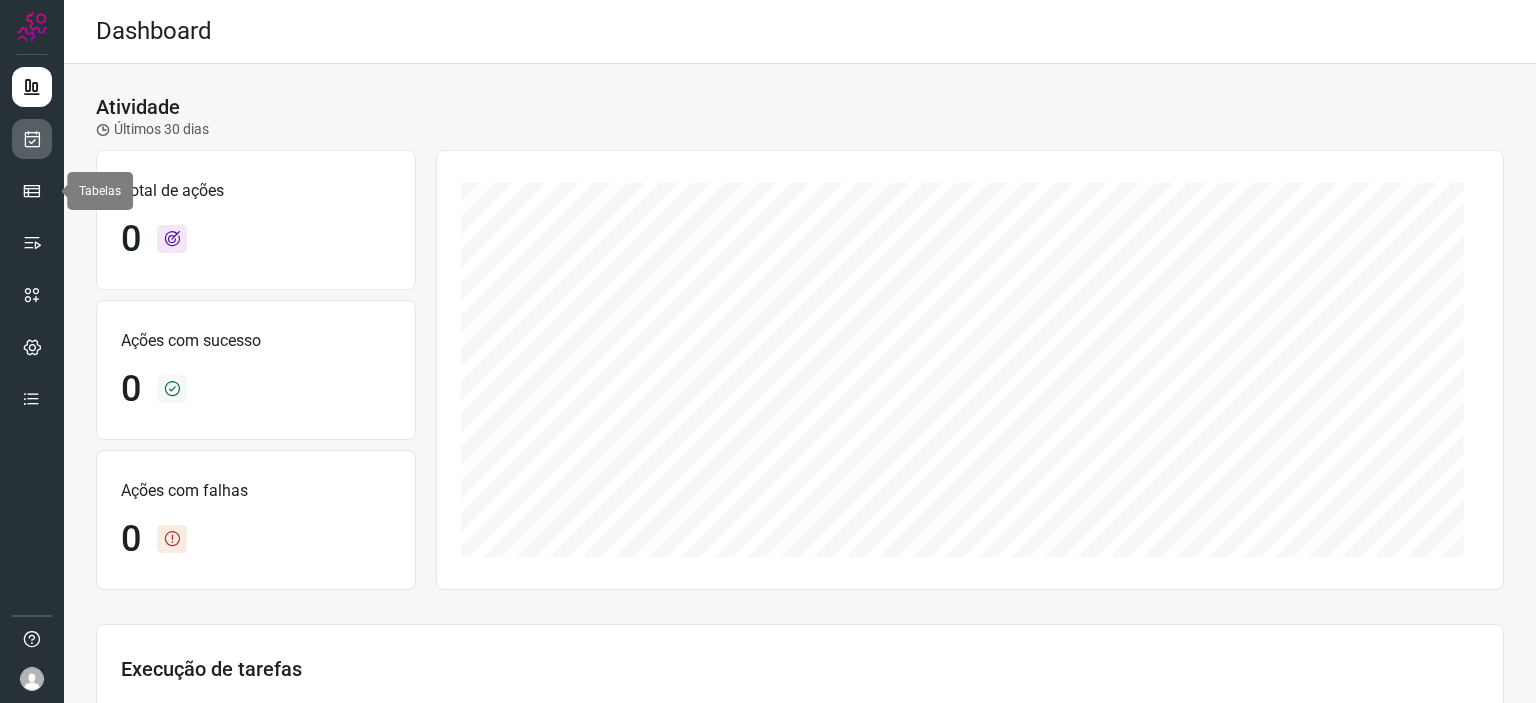 click at bounding box center (32, 139) 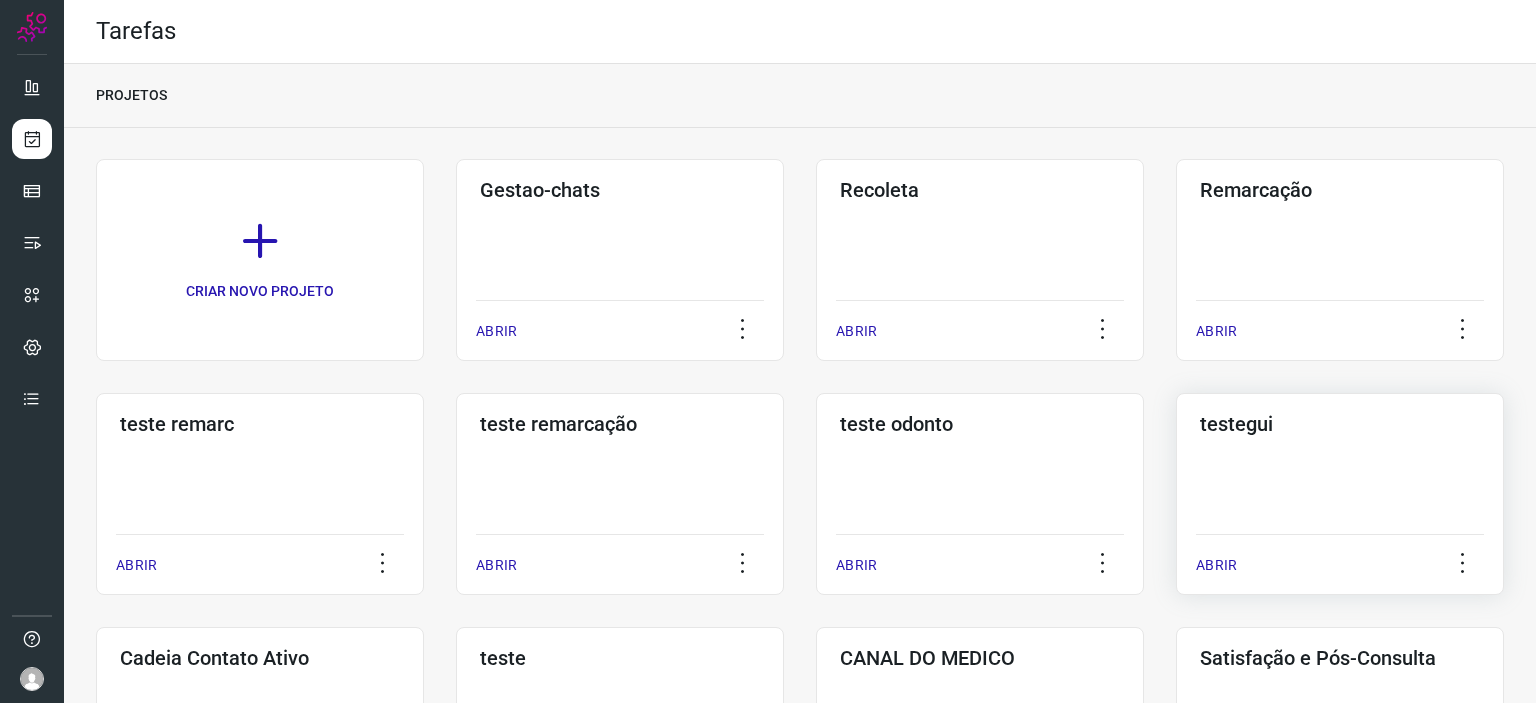 scroll, scrollTop: 409, scrollLeft: 0, axis: vertical 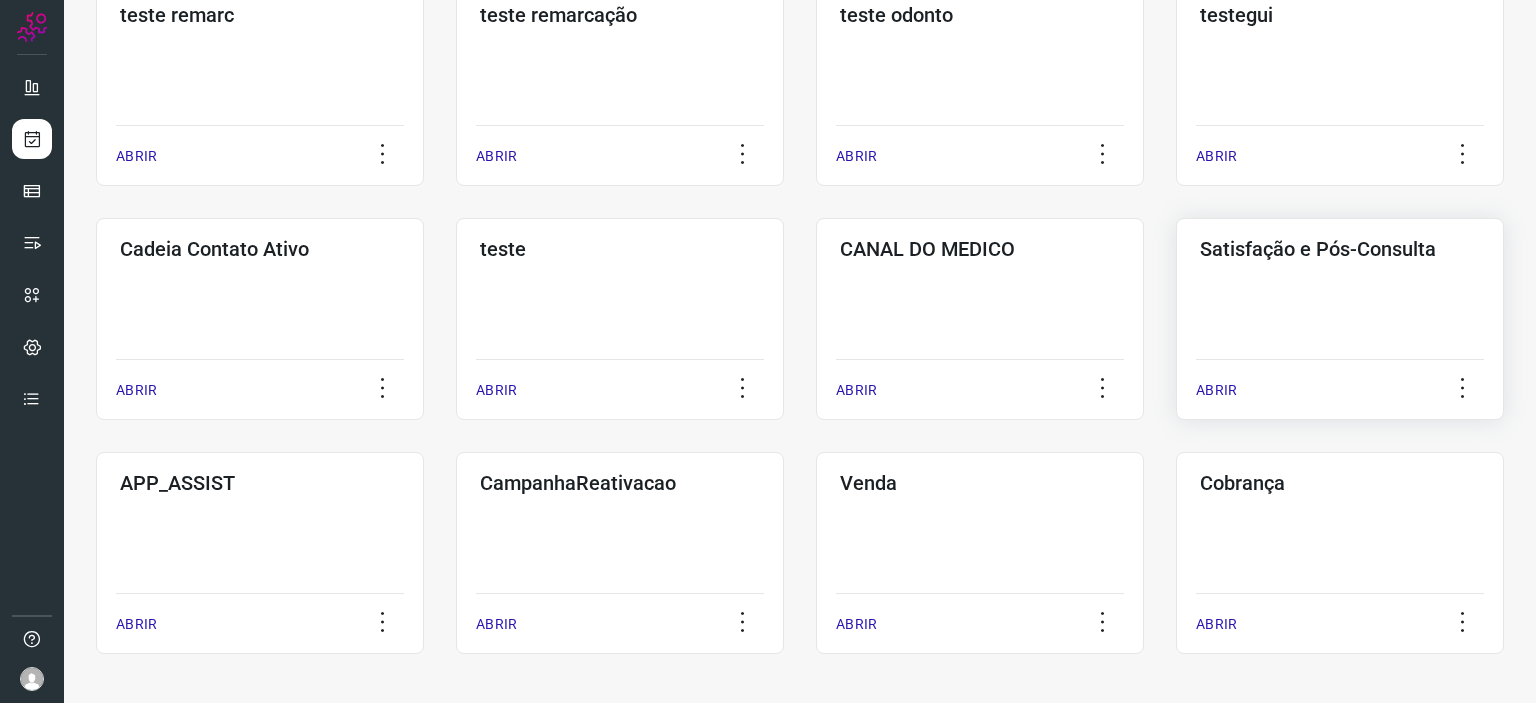 click on "ABRIR" at bounding box center [1340, 384] 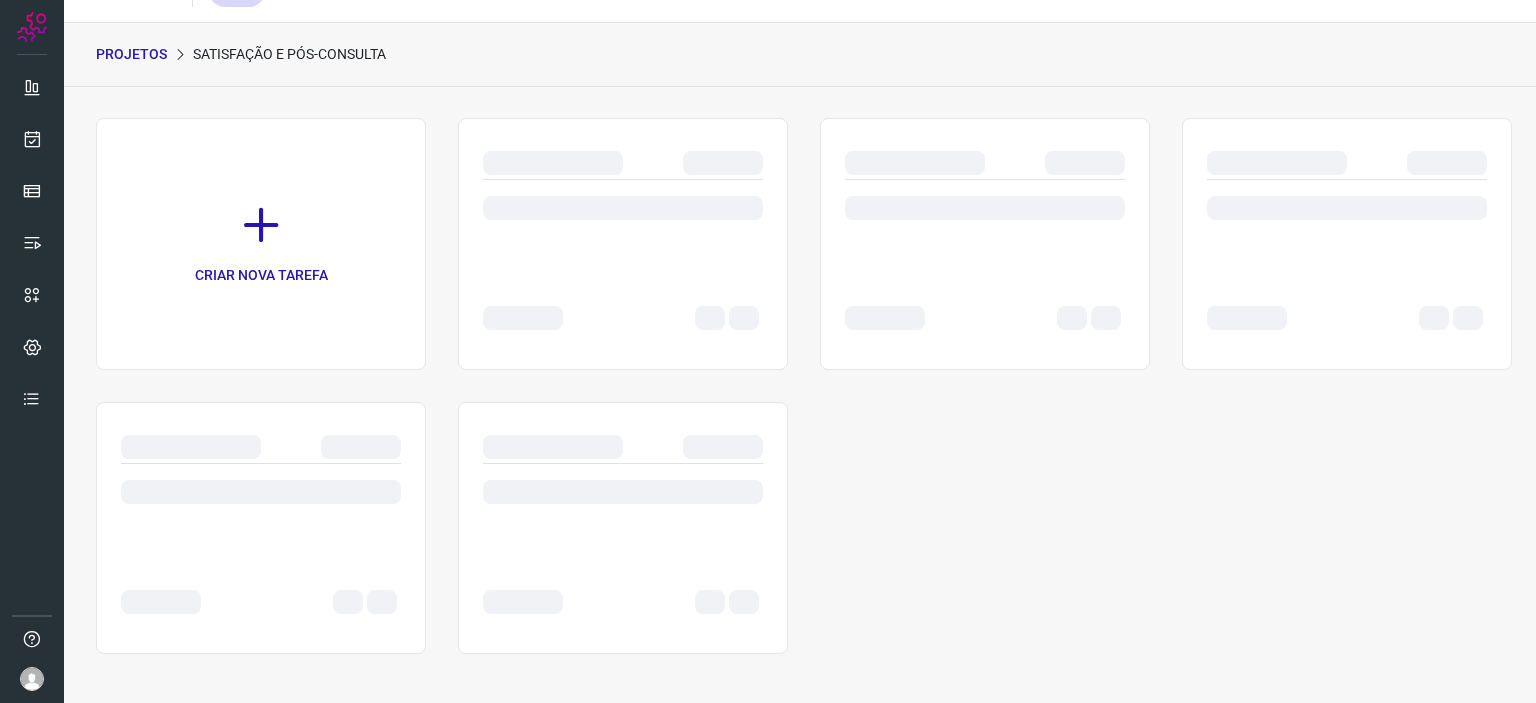scroll, scrollTop: 0, scrollLeft: 0, axis: both 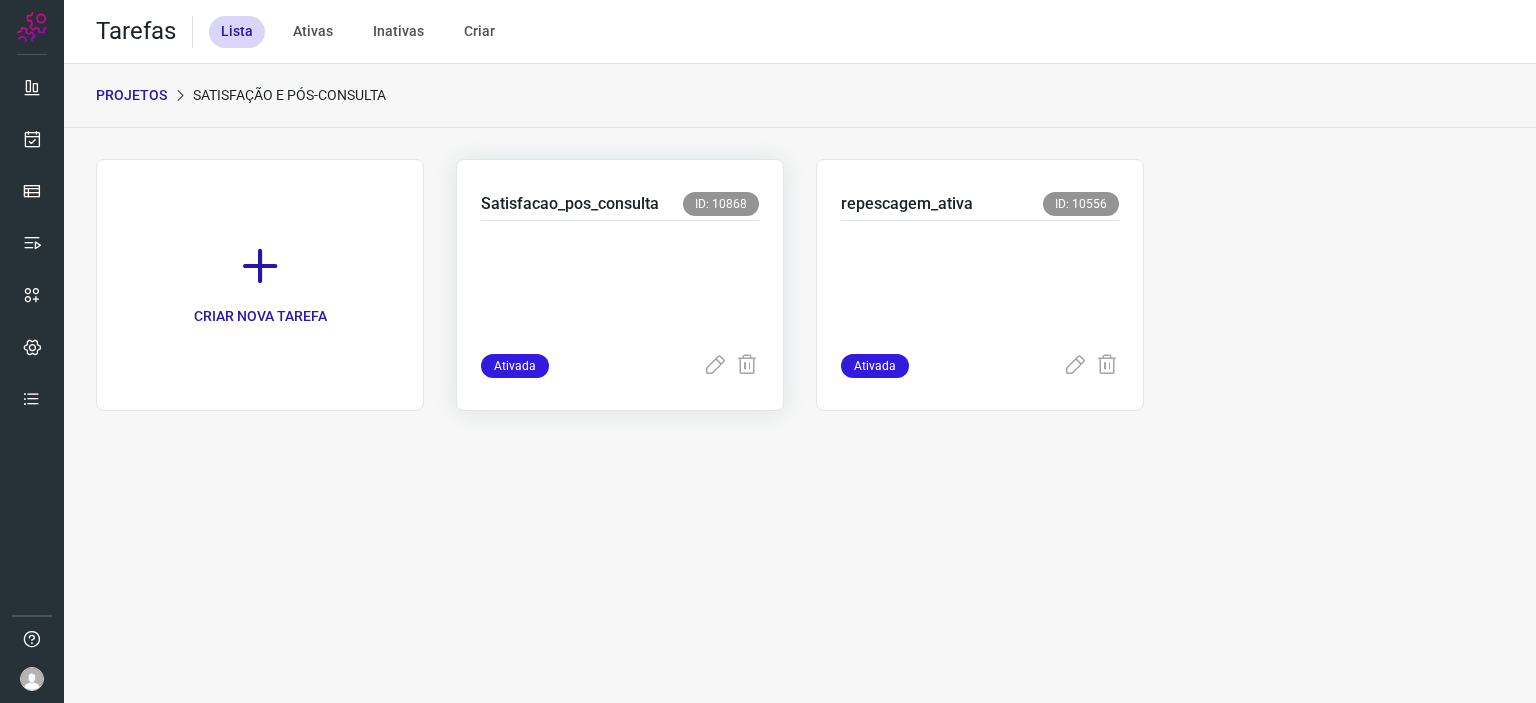 click at bounding box center (620, 283) 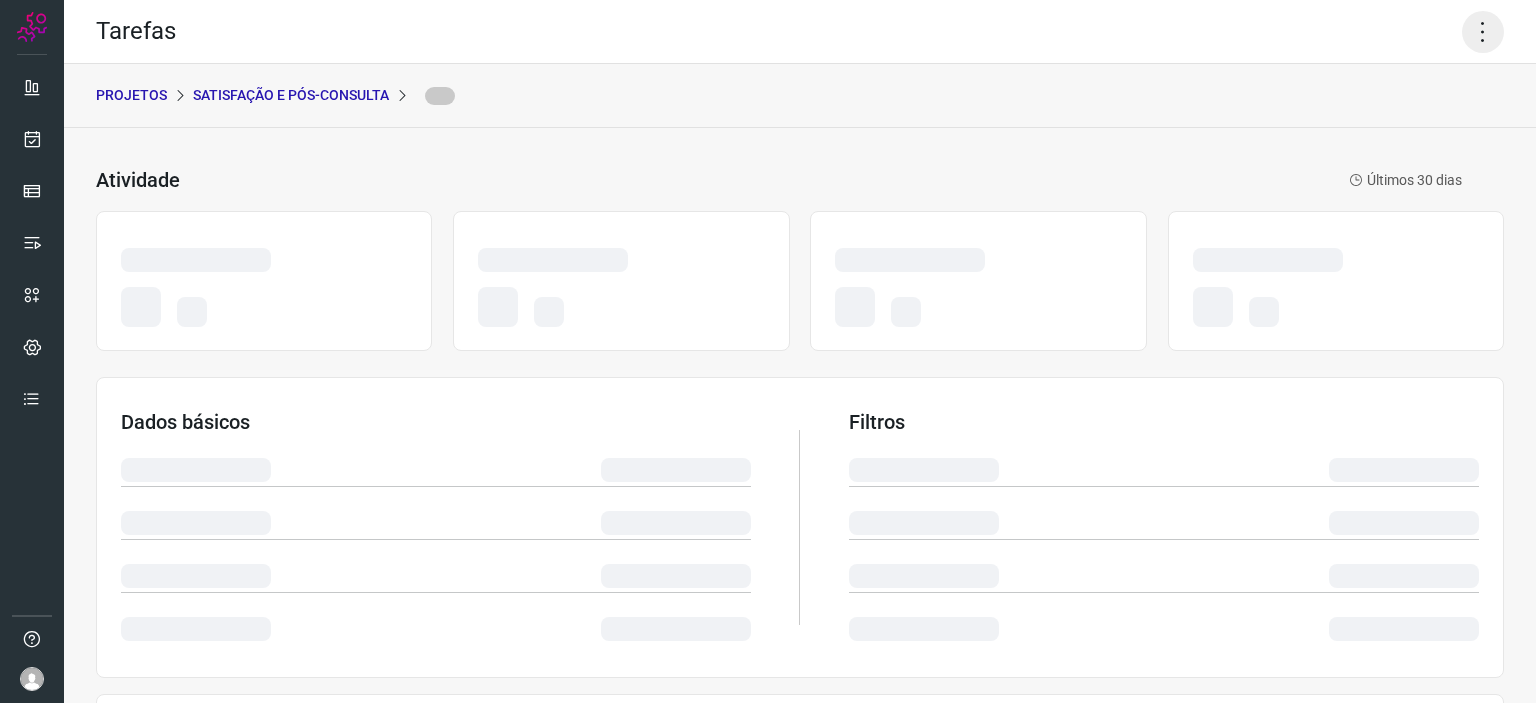 click 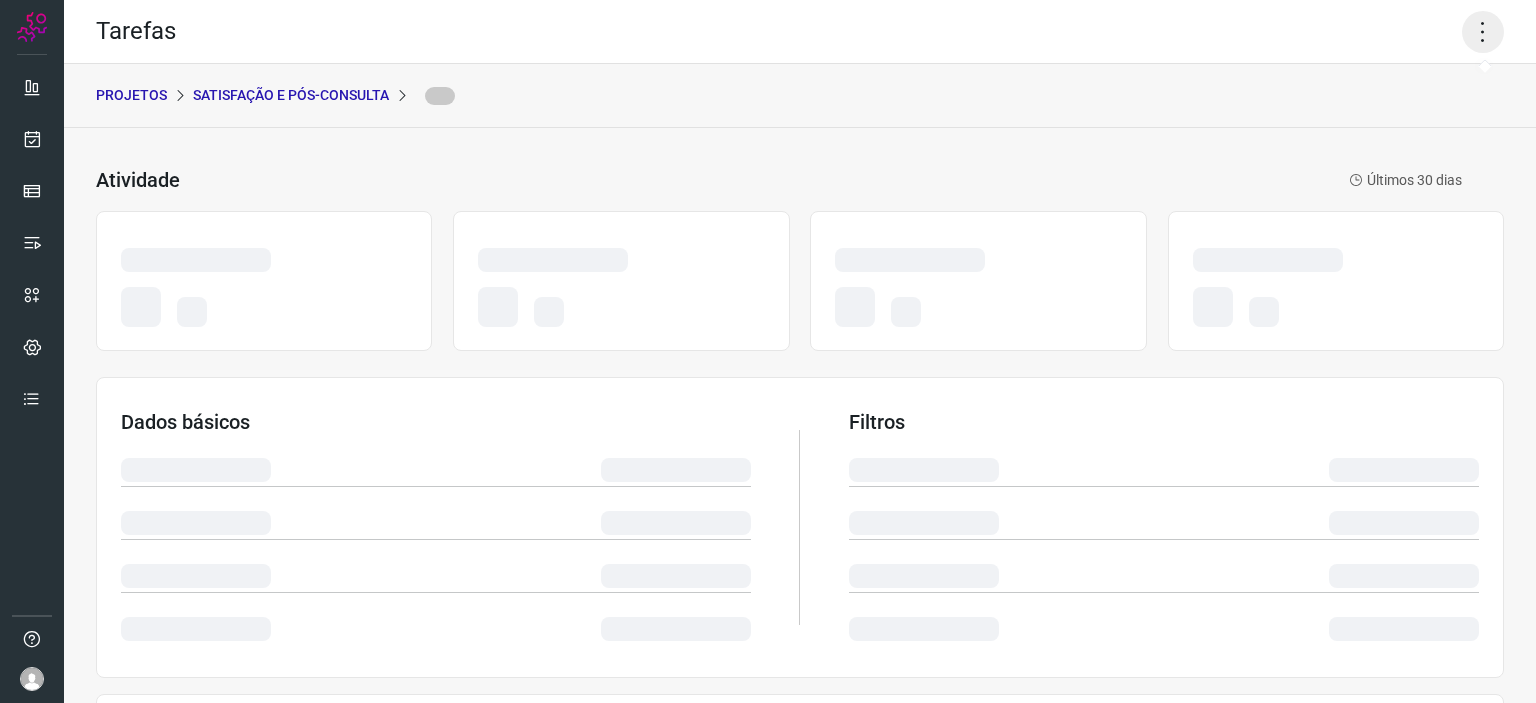 click 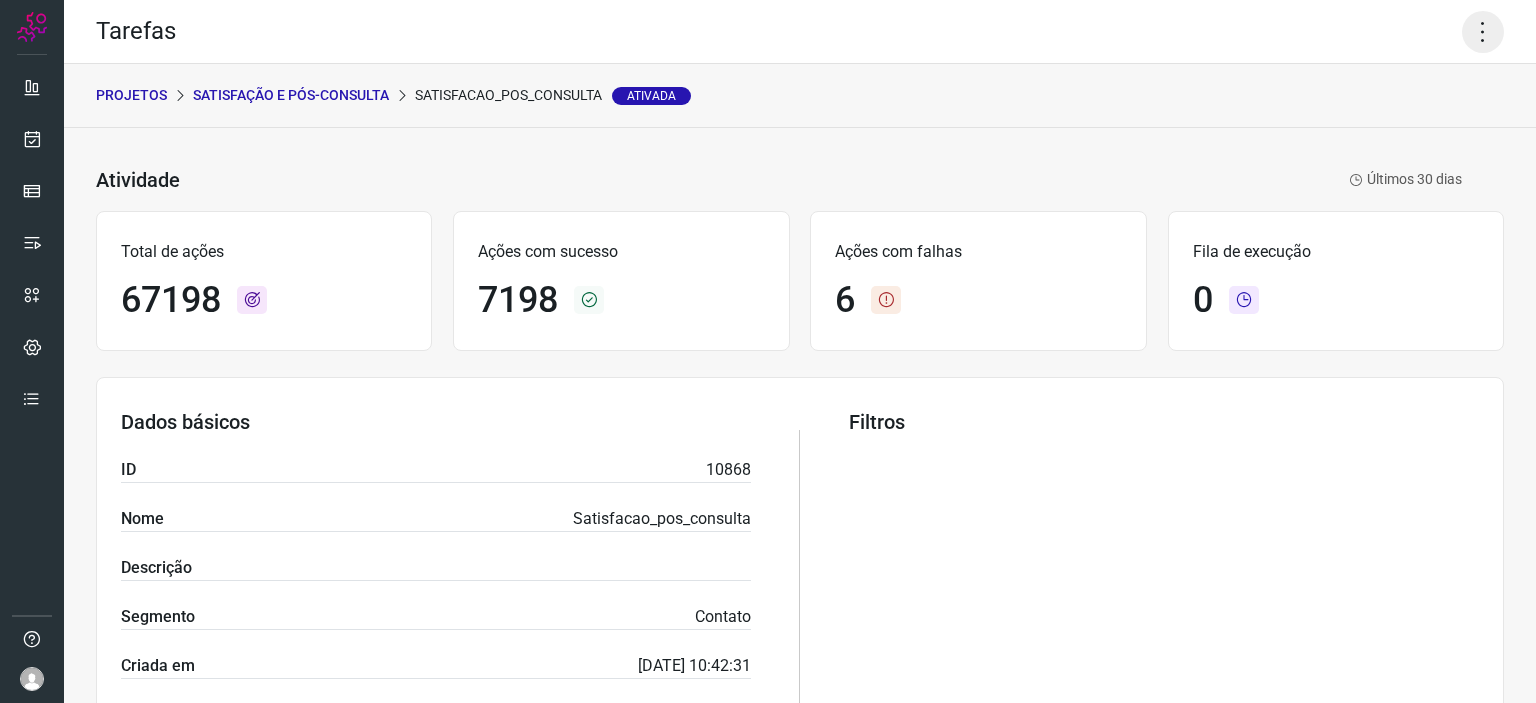 drag, startPoint x: 1466, startPoint y: 40, endPoint x: 1476, endPoint y: 31, distance: 13.453624 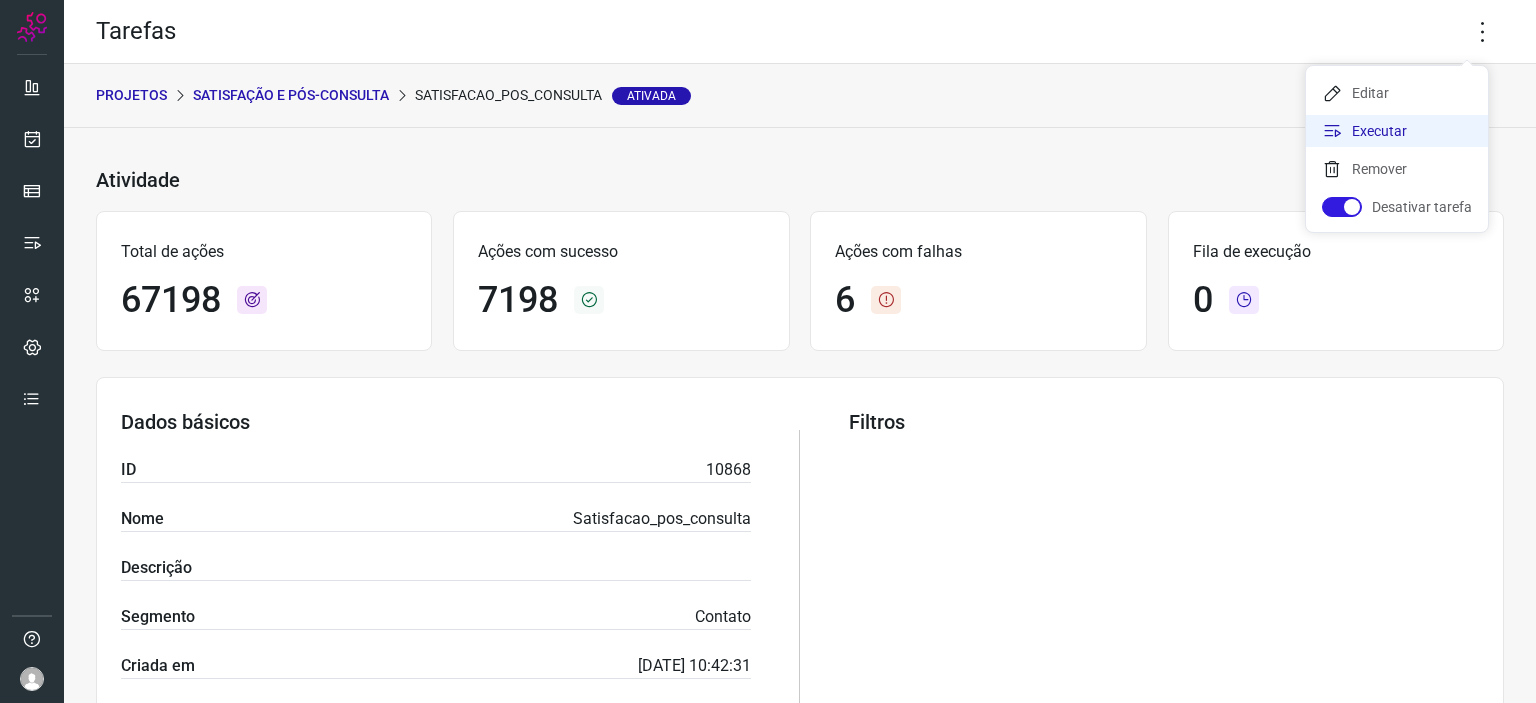 click on "Executar" 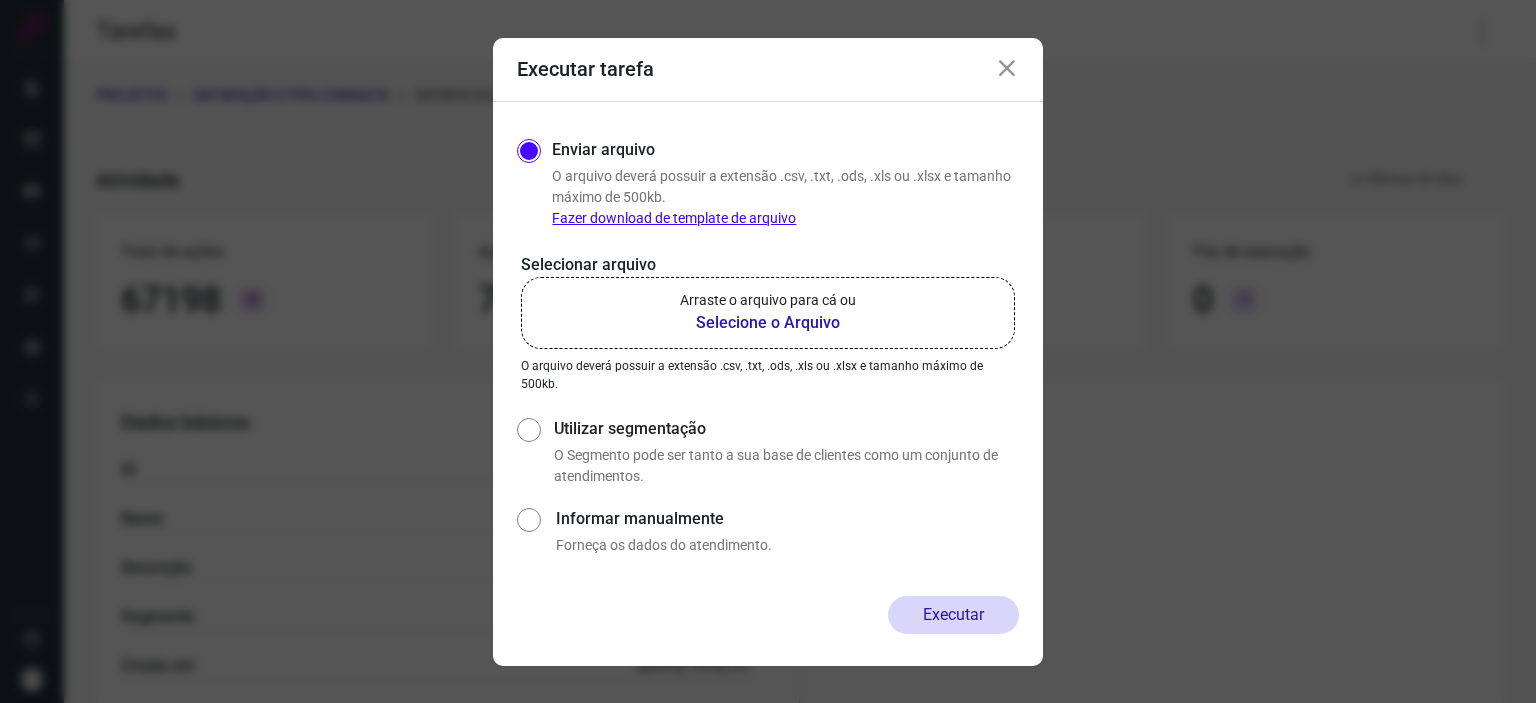 click on "Selecione o Arquivo" at bounding box center (768, 323) 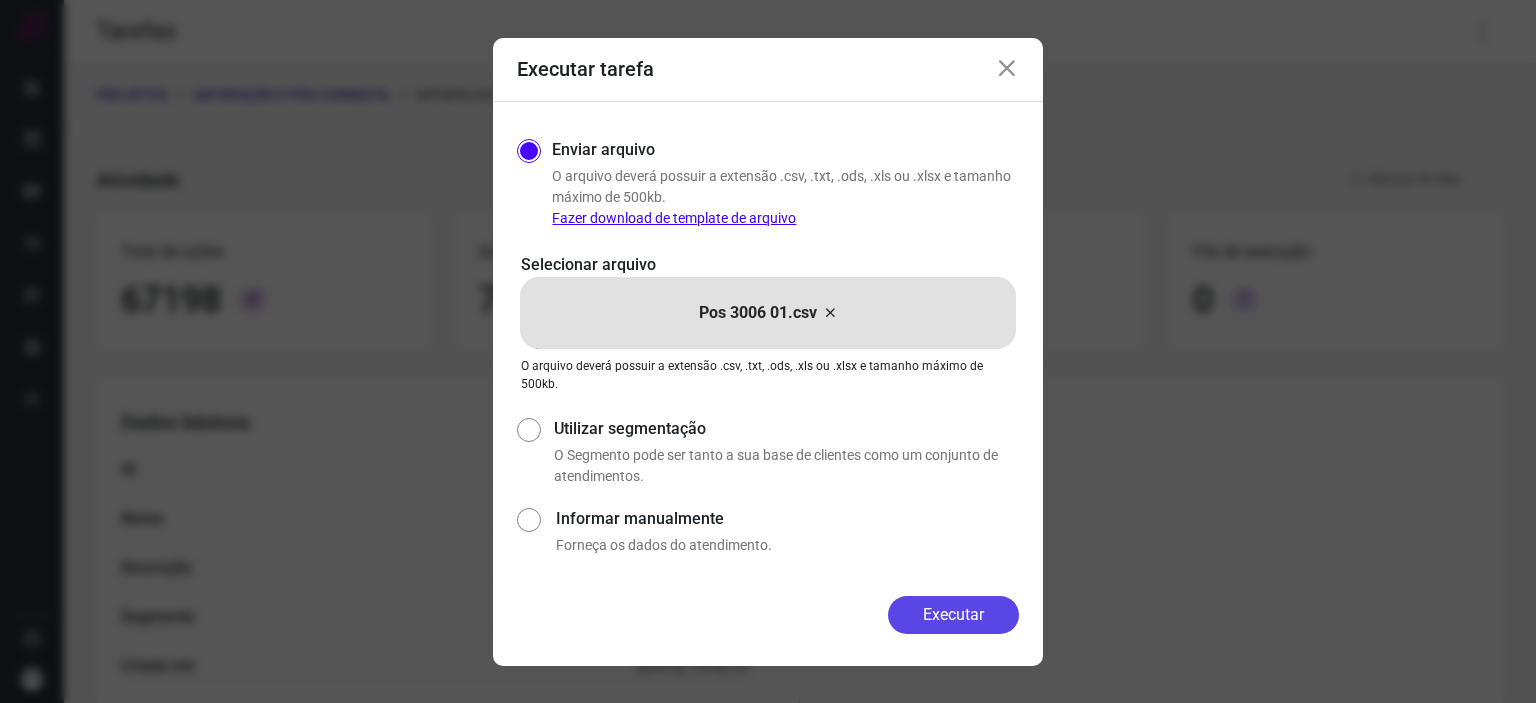 click on "Executar" at bounding box center [953, 615] 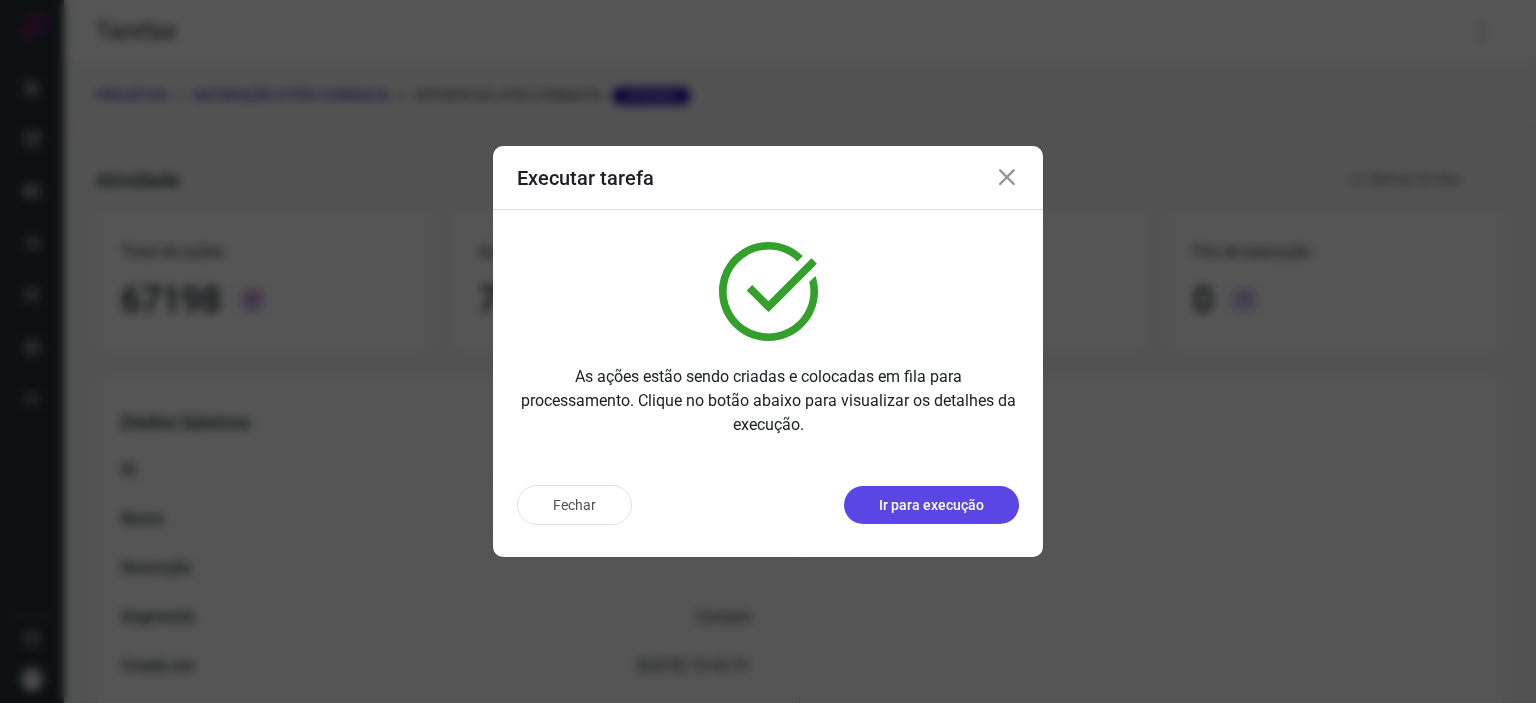 click on "Ir para execução" at bounding box center (931, 505) 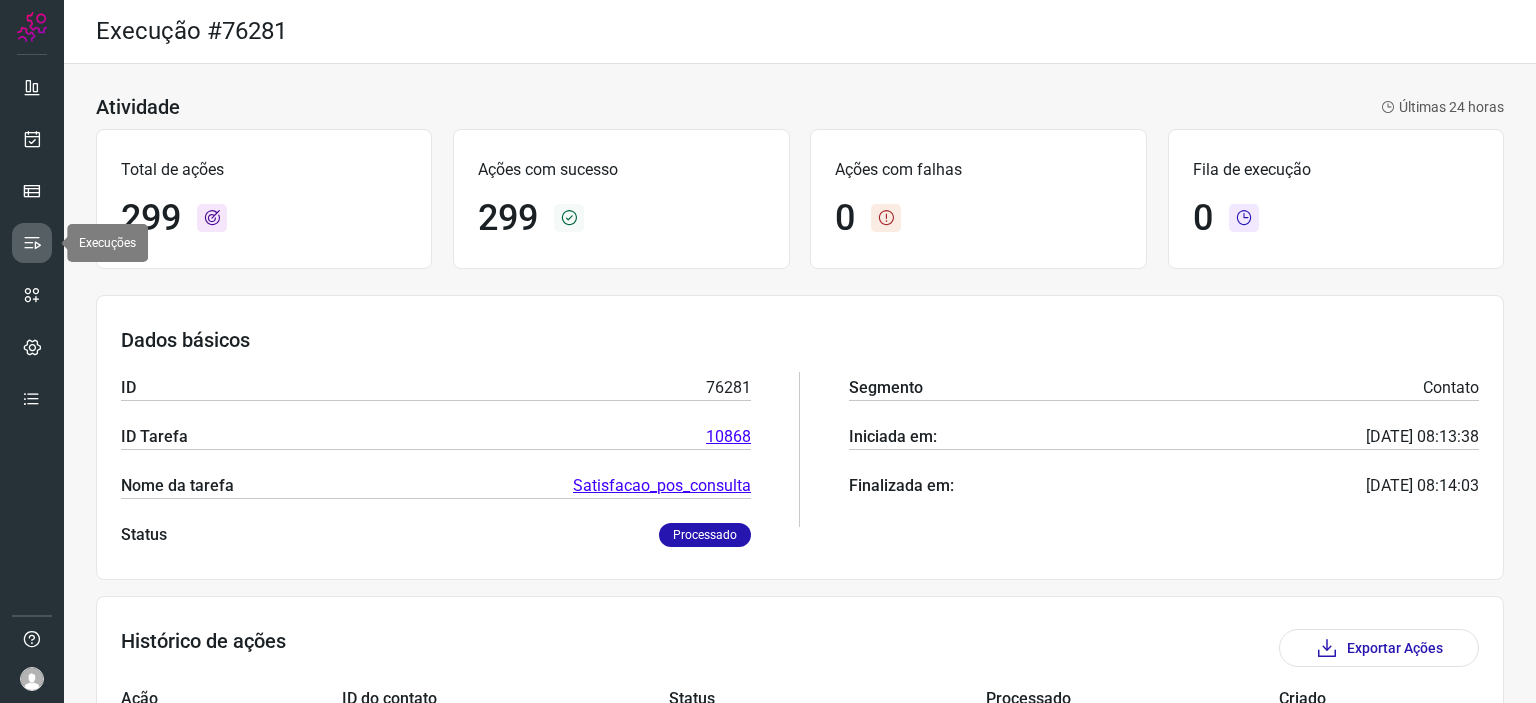 click at bounding box center (32, 243) 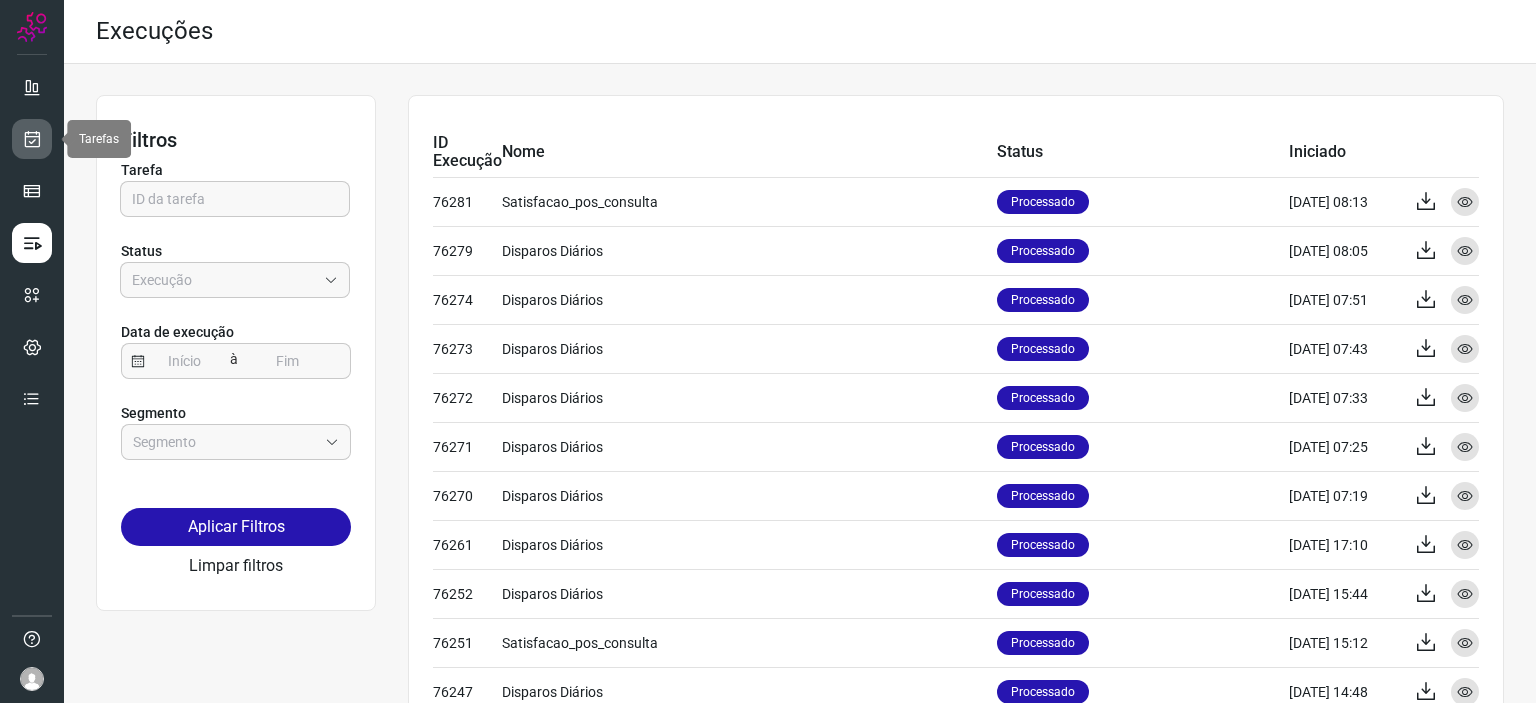 click at bounding box center [32, 139] 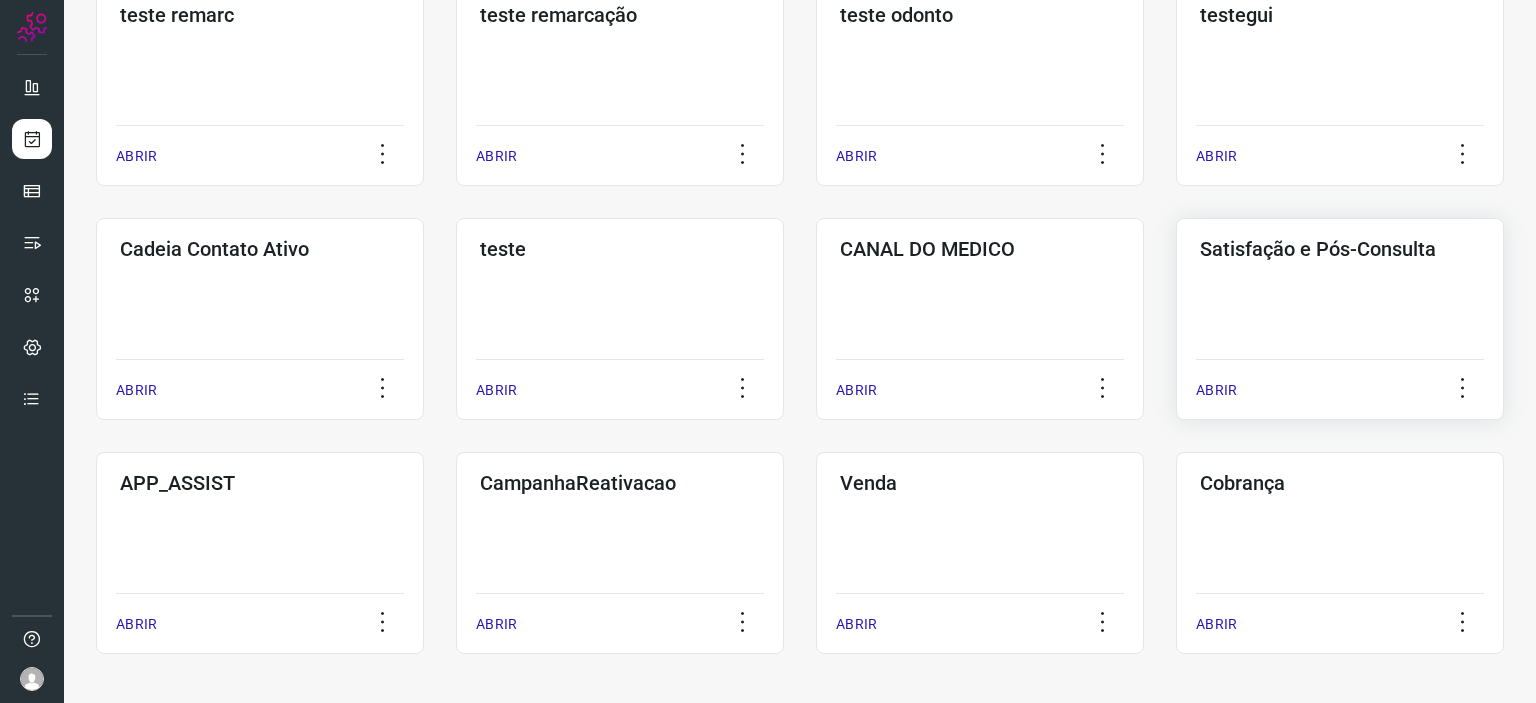 click on "Satisfação e Pós-Consulta  ABRIR" 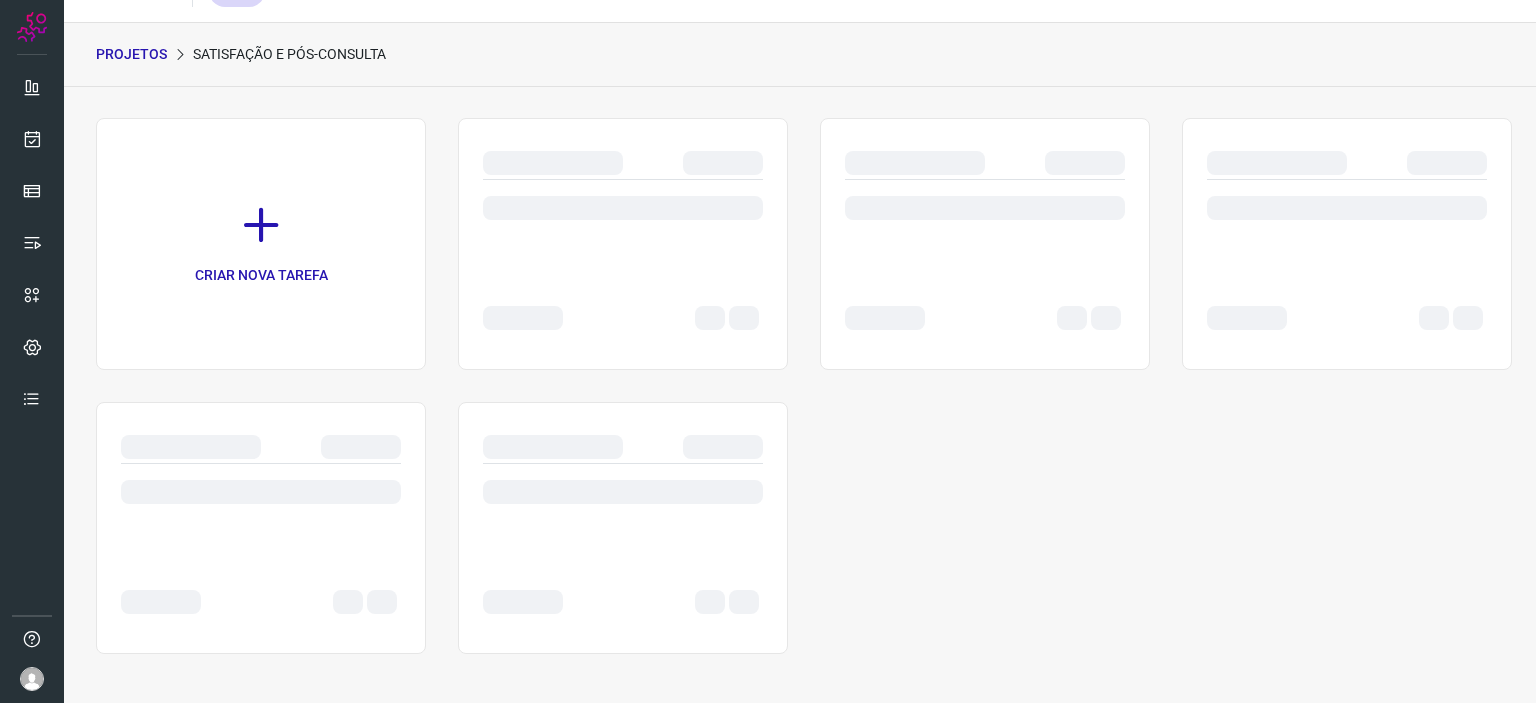 scroll, scrollTop: 0, scrollLeft: 0, axis: both 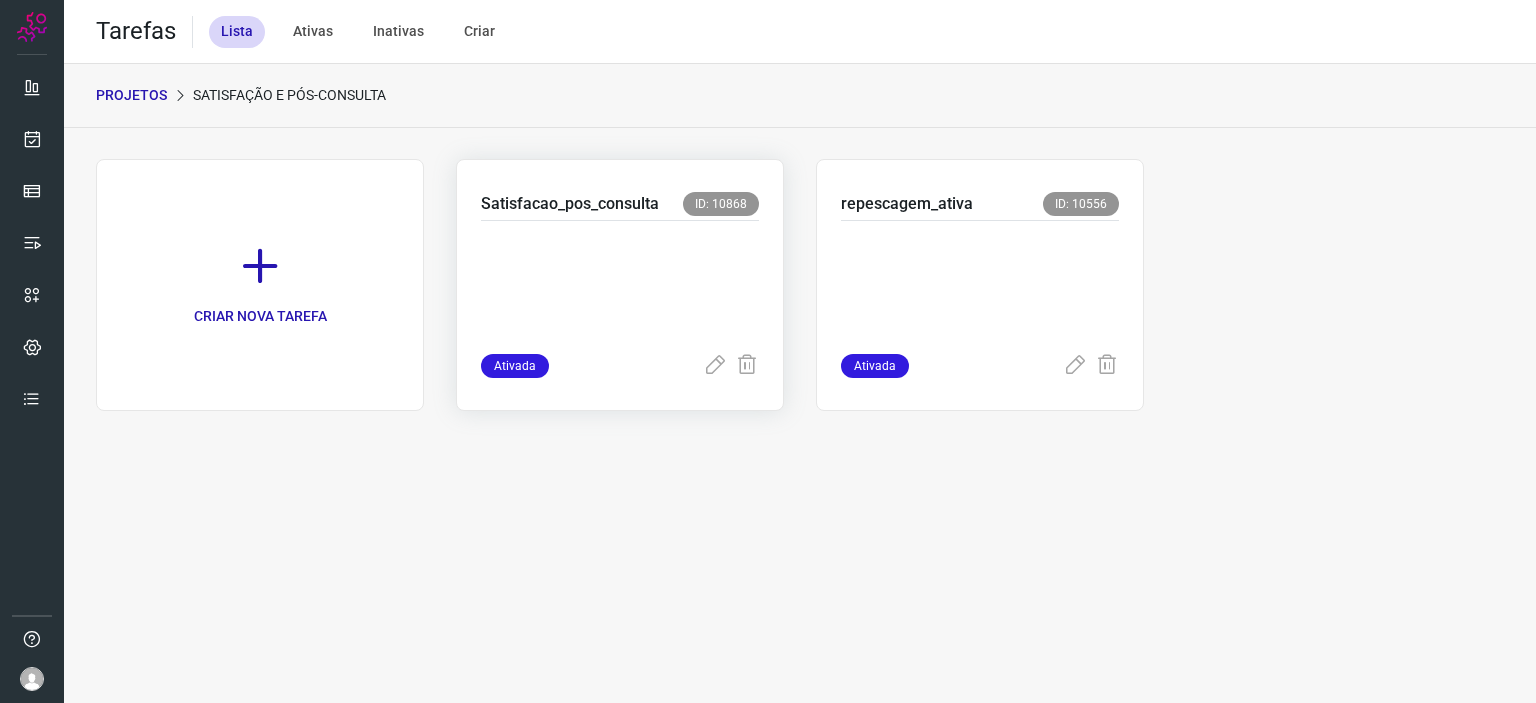 click at bounding box center [620, 283] 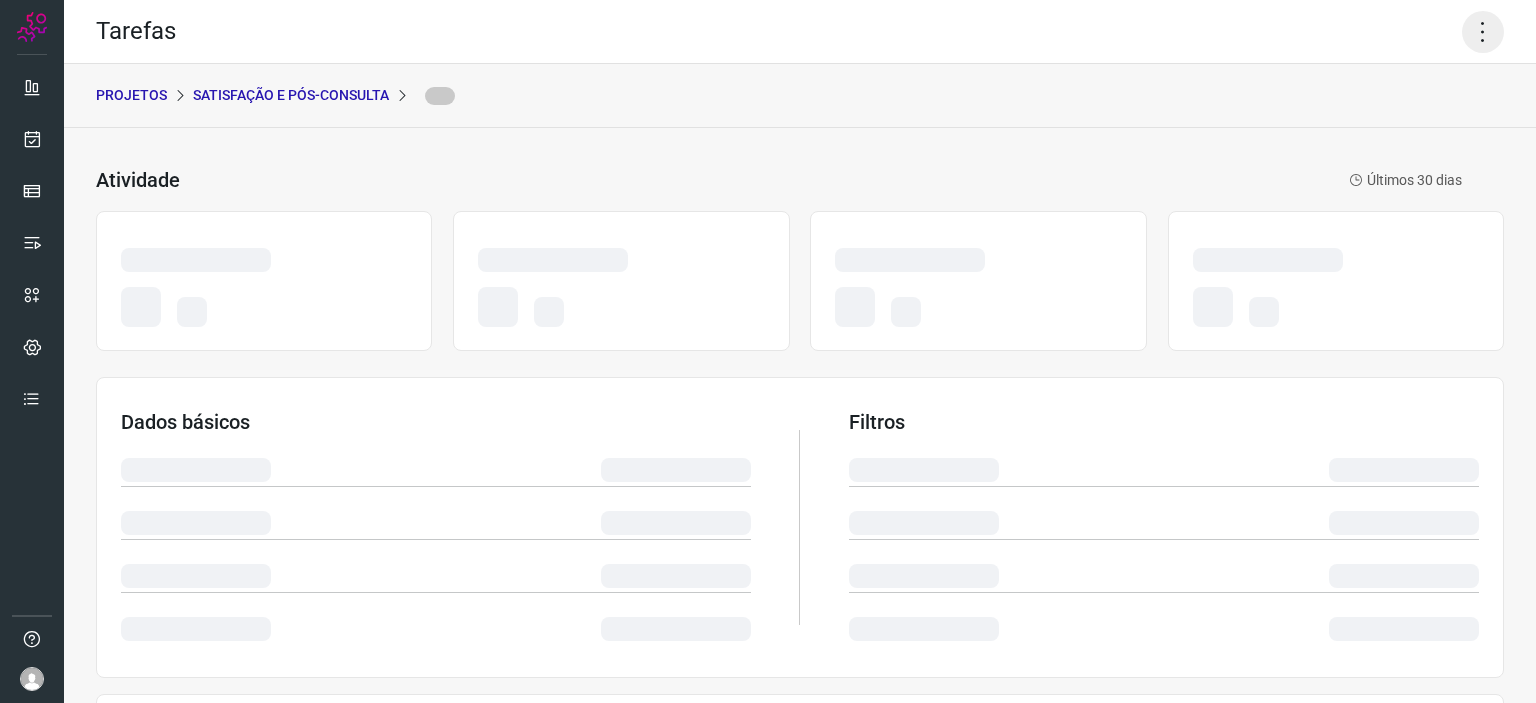 click 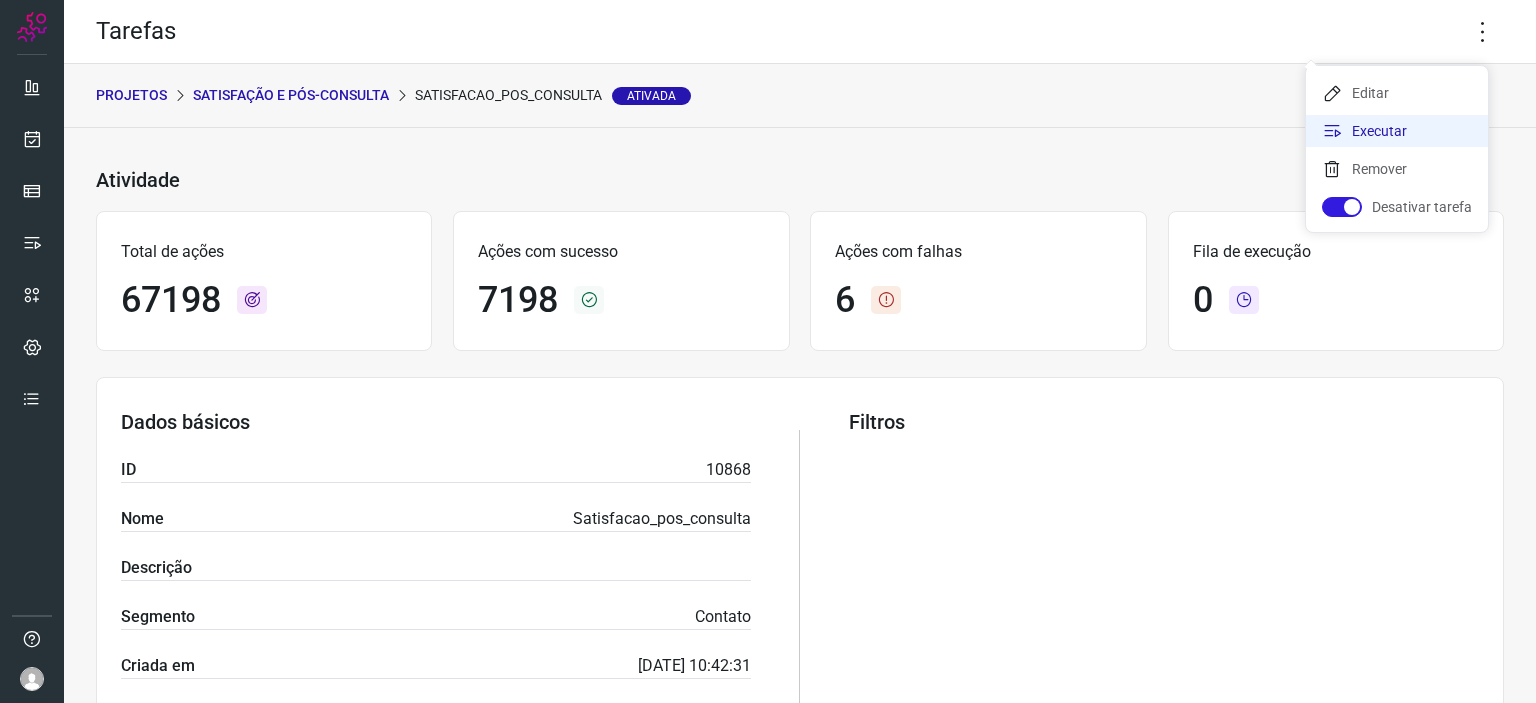 click on "Executar" 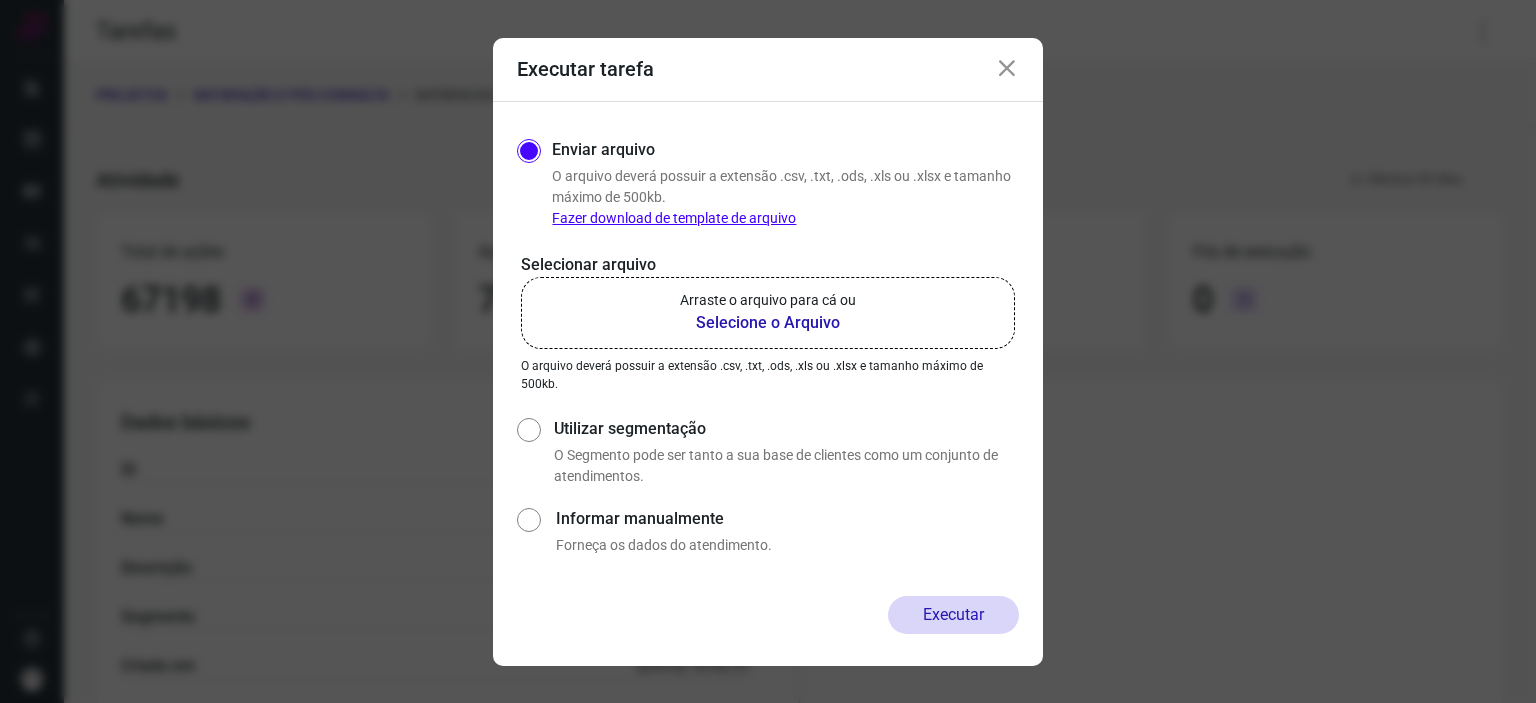 click on "Selecione o Arquivo" at bounding box center [768, 323] 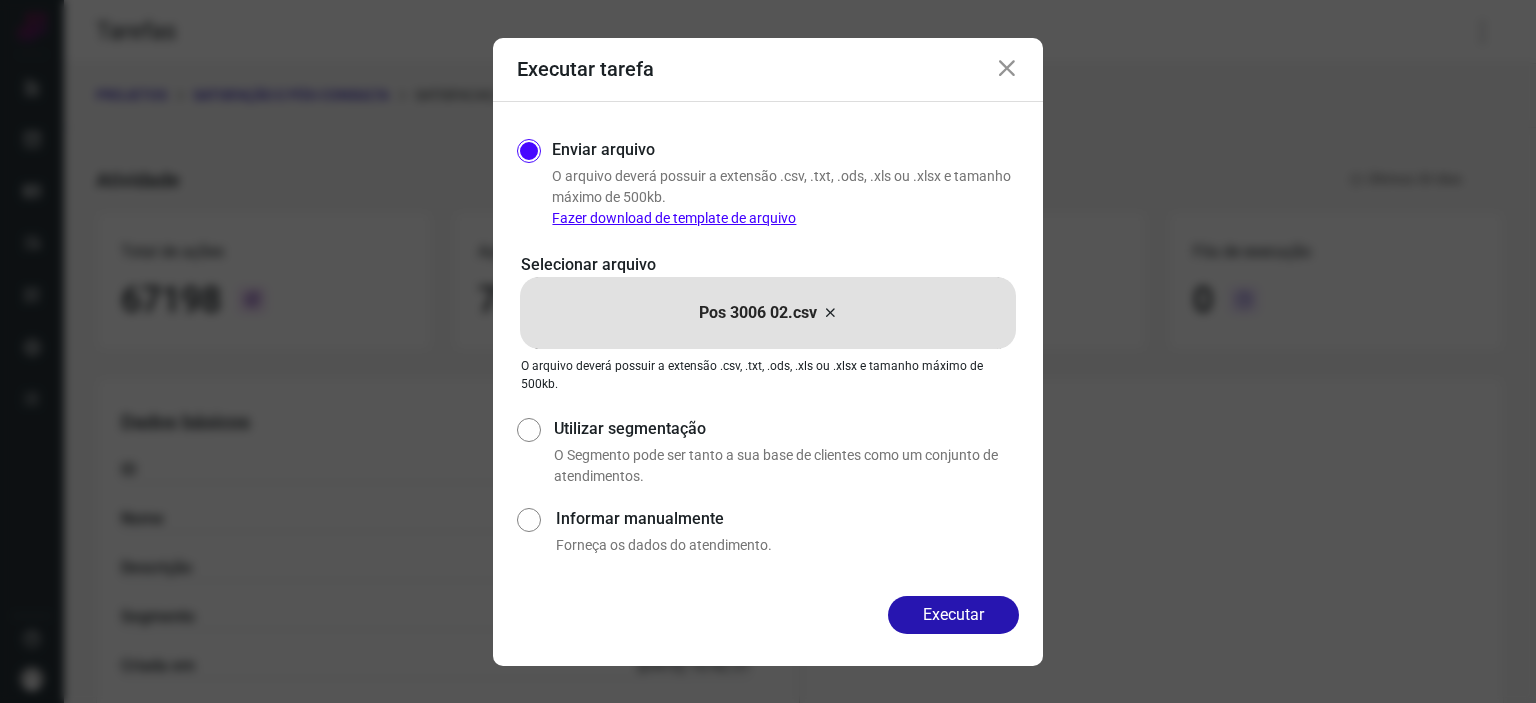 click at bounding box center (1007, 69) 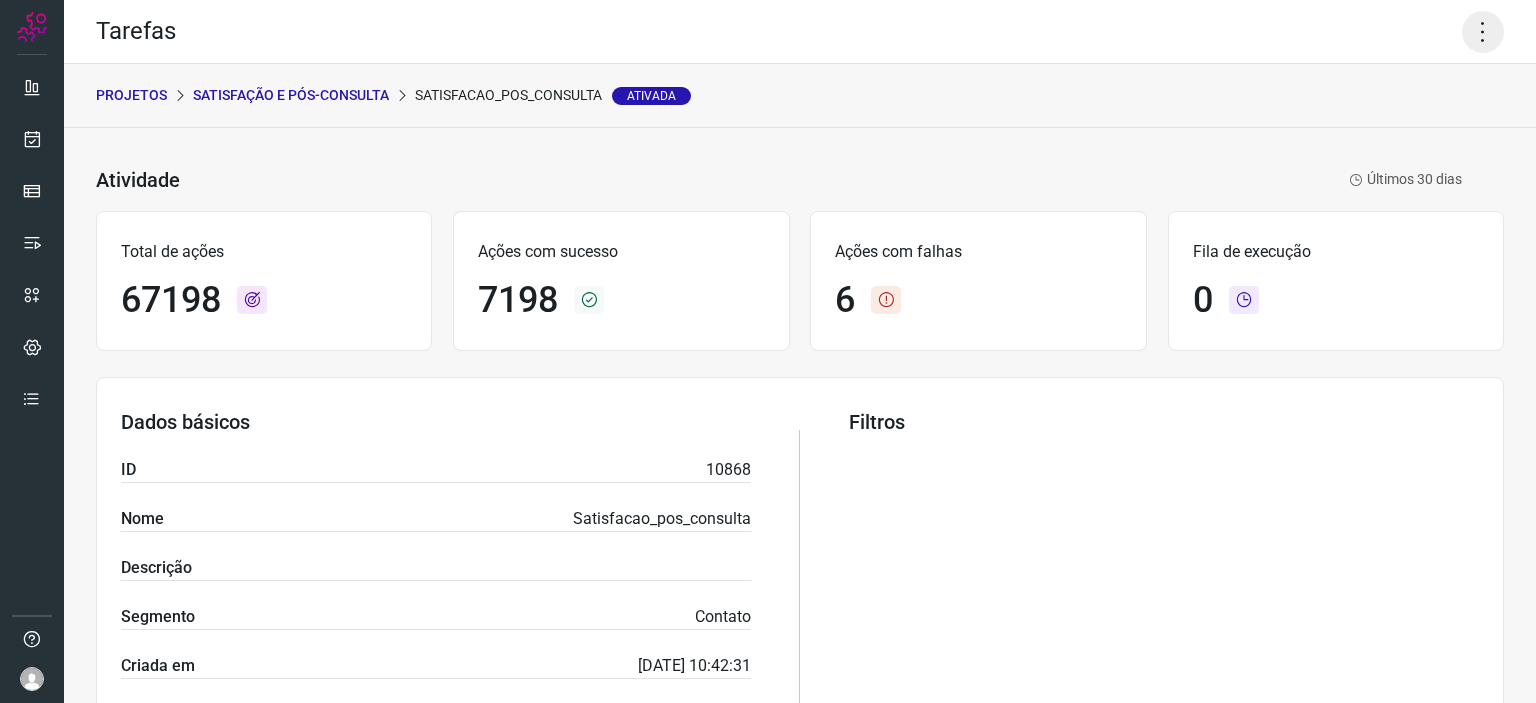 click 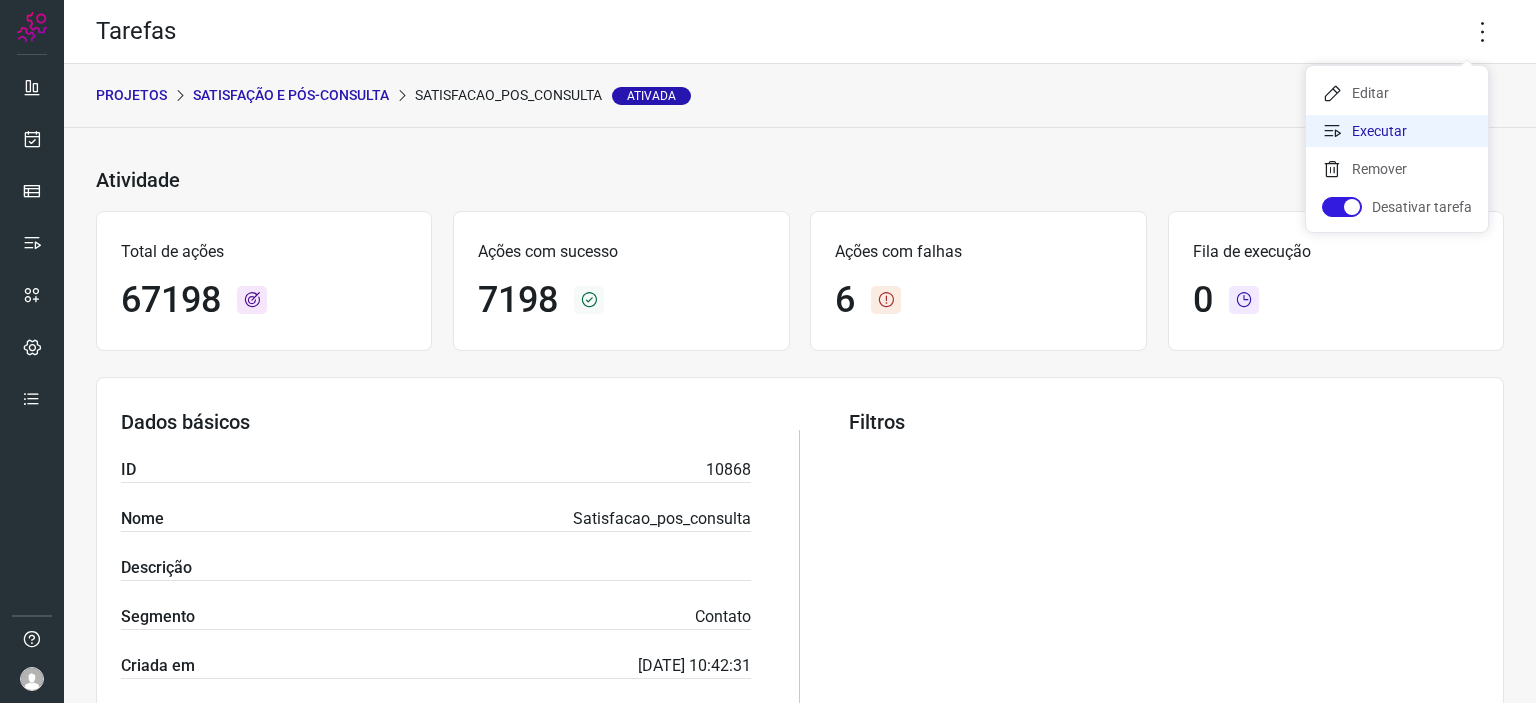 drag, startPoint x: 1399, startPoint y: 139, endPoint x: 1353, endPoint y: 189, distance: 67.941154 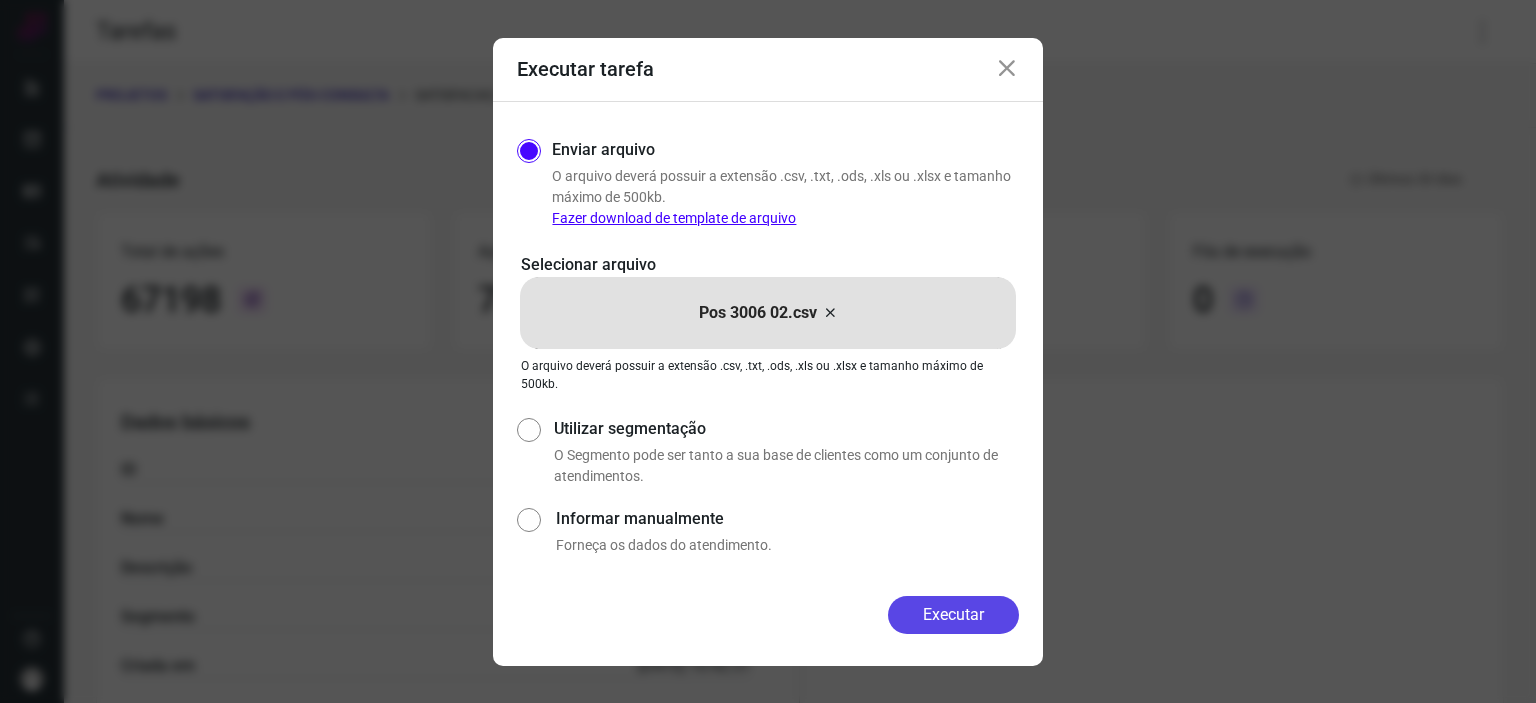 click on "Executar" at bounding box center (953, 615) 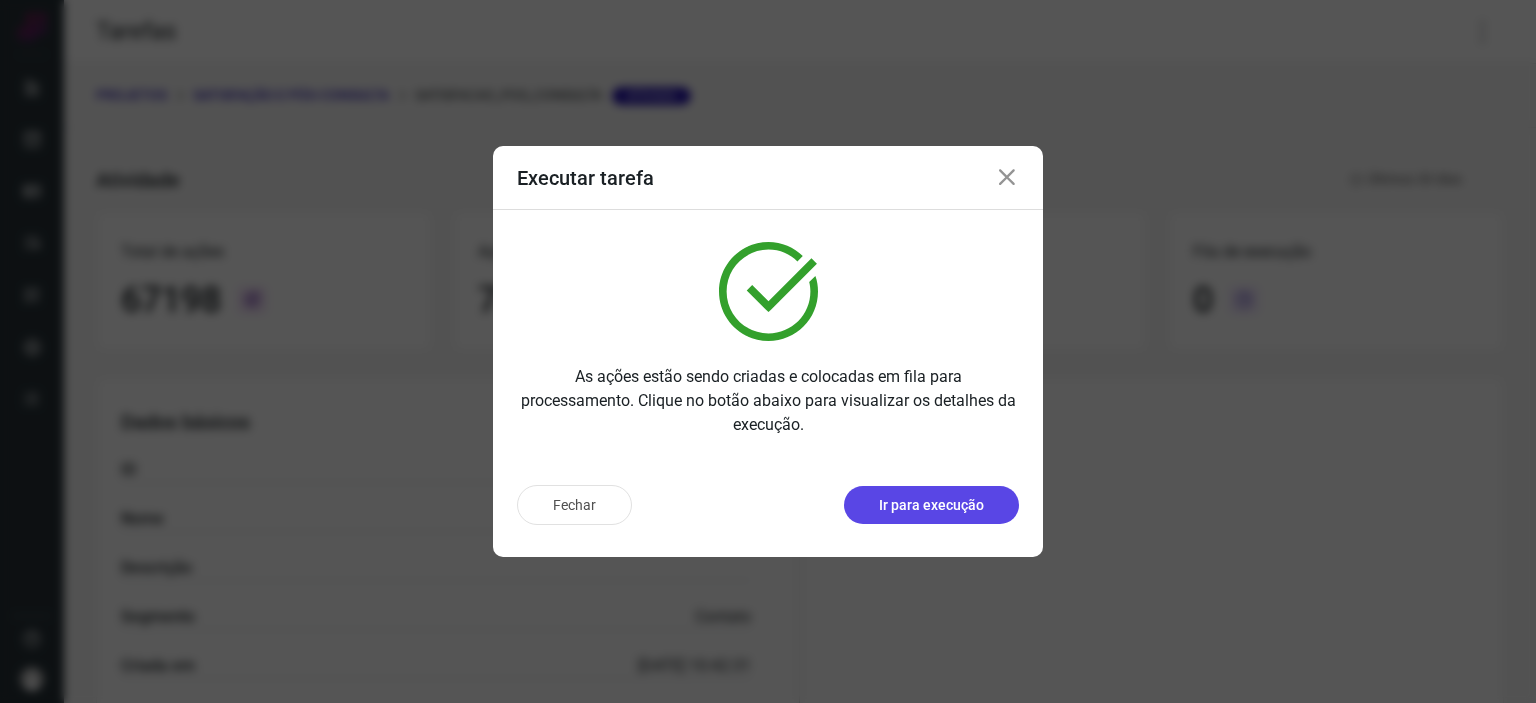 click on "Fechar  Ir para execução" at bounding box center [768, 513] 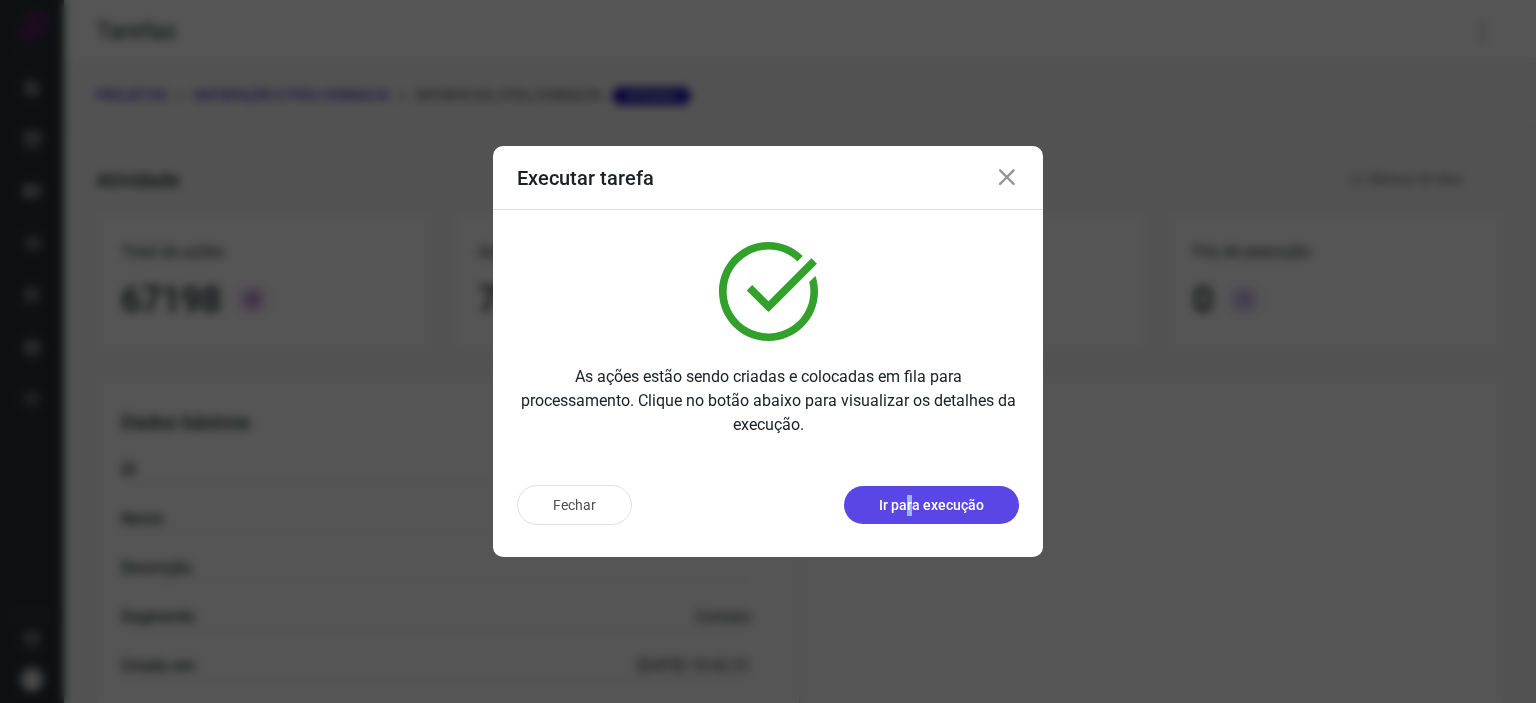 click on "Ir para execução" at bounding box center [931, 505] 